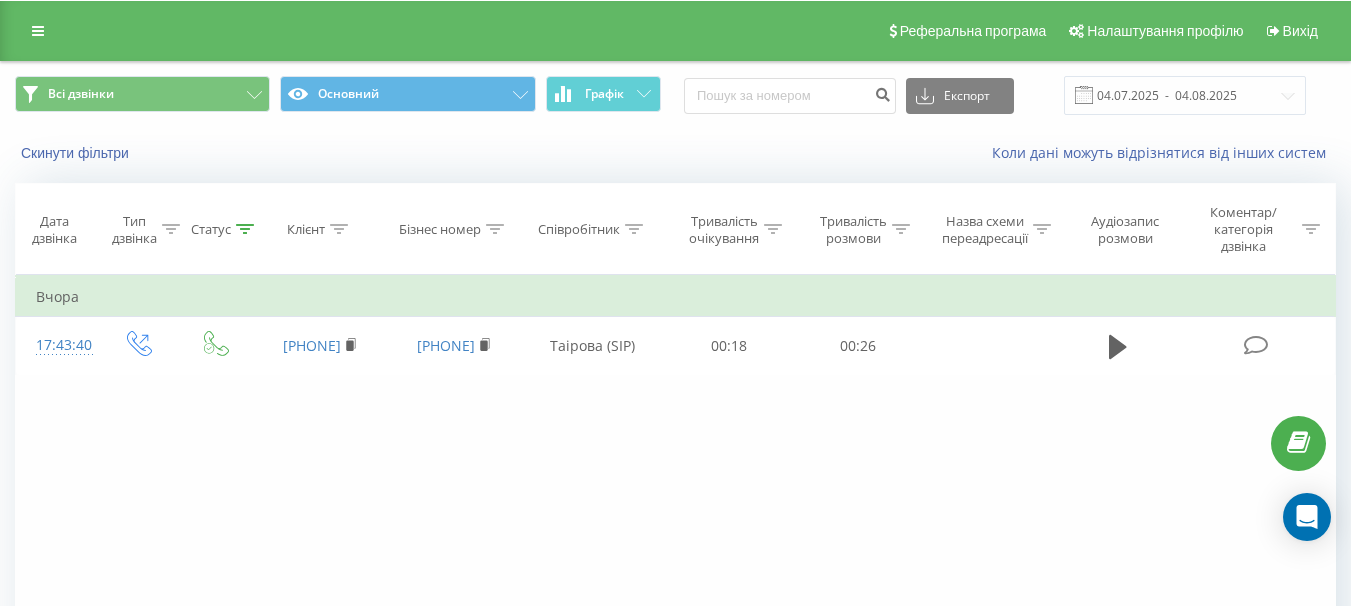 scroll, scrollTop: 0, scrollLeft: 0, axis: both 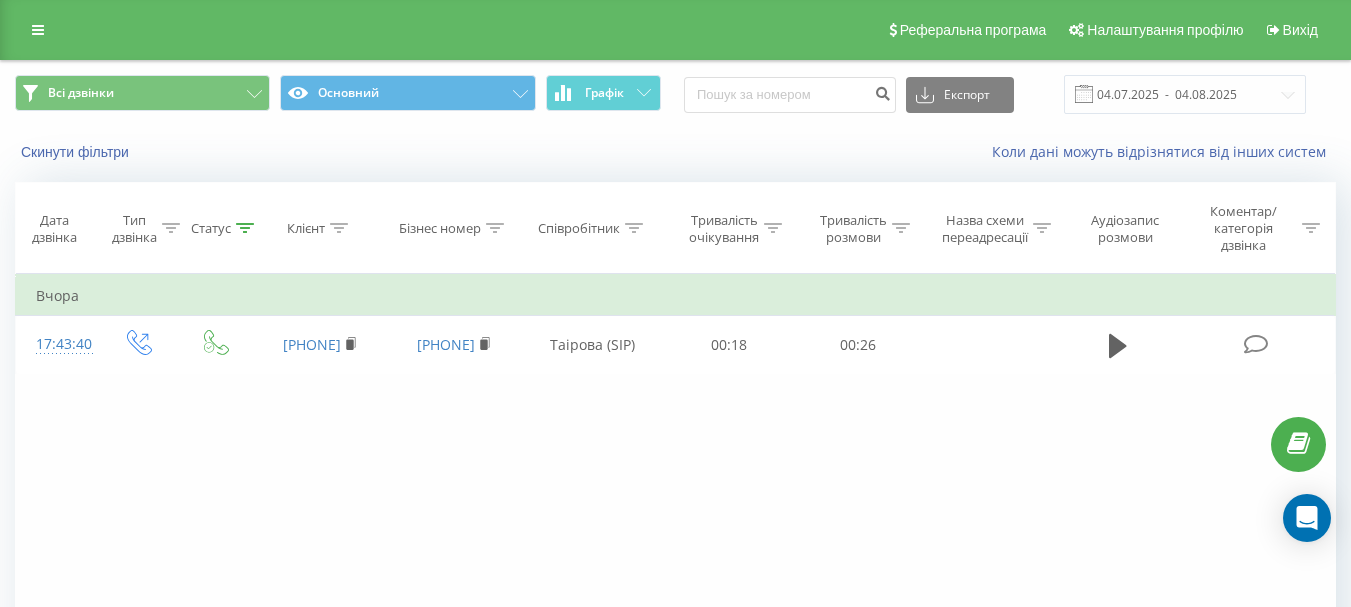 click on "Фільтрувати за умовою Дорівнює Введіть значення Скасувати OK Фільтрувати за умовою Дорівнює Успішний Скасувати OK Фільтрувати за умовою Містить Скасувати OK Фільтрувати за умовою Містить Скасувати OK Фільтрувати за умовою Містить Скасувати OK Фільтрувати за умовою Дорівнює Скасувати OK Фільтрувати за умовою Дорівнює Скасувати OK Фільтрувати за умовою Містить Скасувати OK Фільтрувати за умовою Дорівнює Введіть значення Скасувати OK Вчора  17:43:40         380933522457 380503184932 Таірова (SIP) 00:18 00:26" at bounding box center [675, 499] 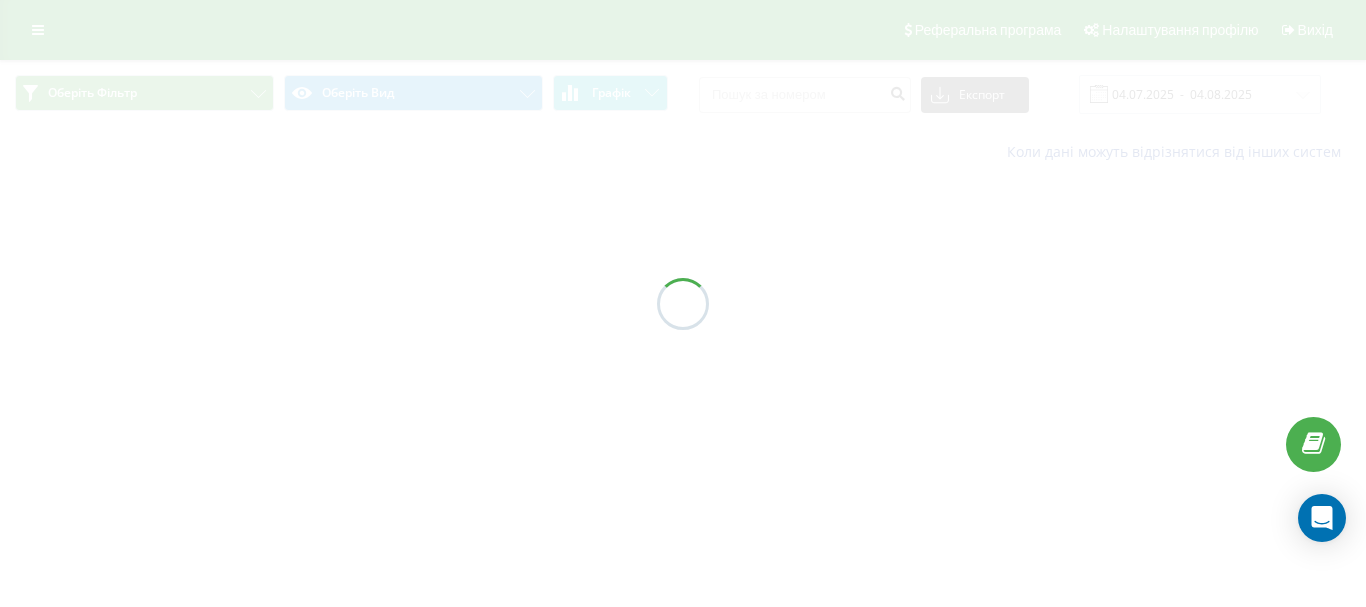 scroll, scrollTop: 0, scrollLeft: 0, axis: both 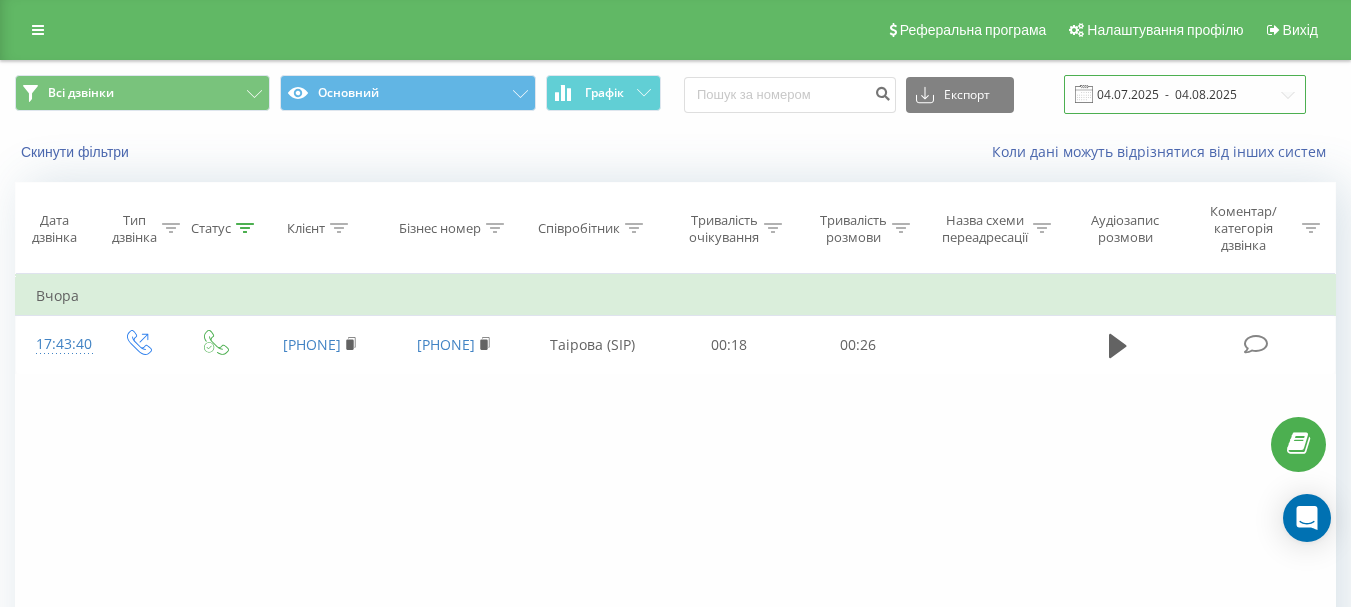 click on "04.07.2025  -  04.08.2025" at bounding box center (1185, 94) 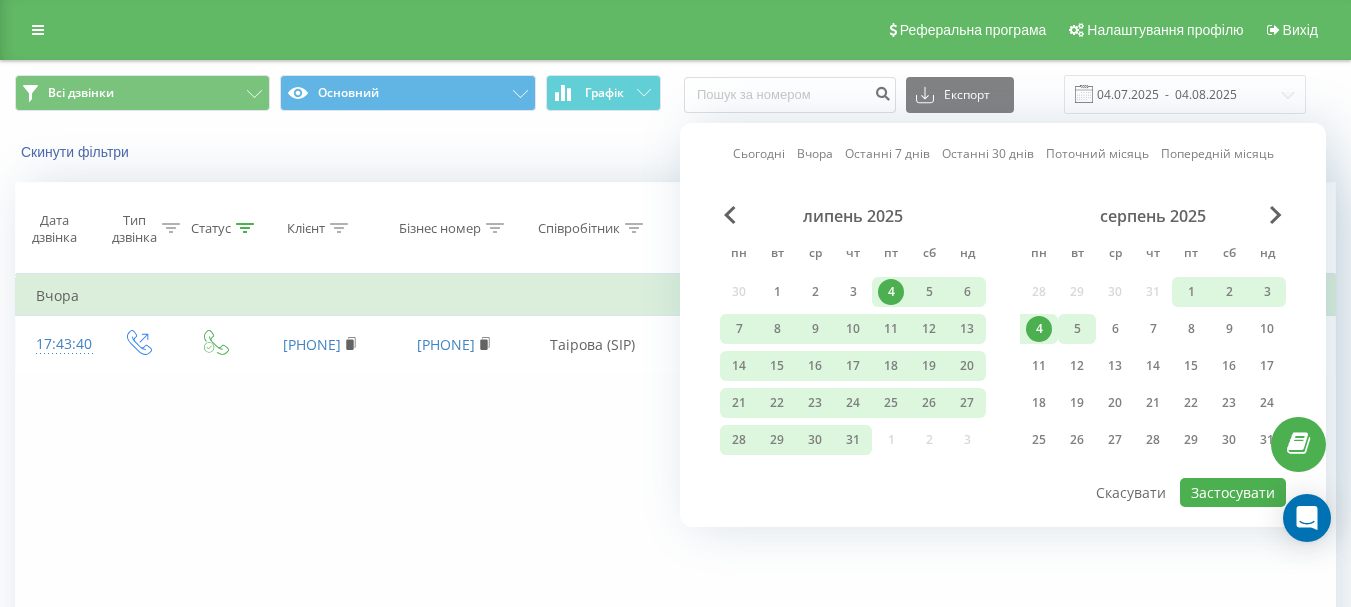 click on "5" at bounding box center [1077, 329] 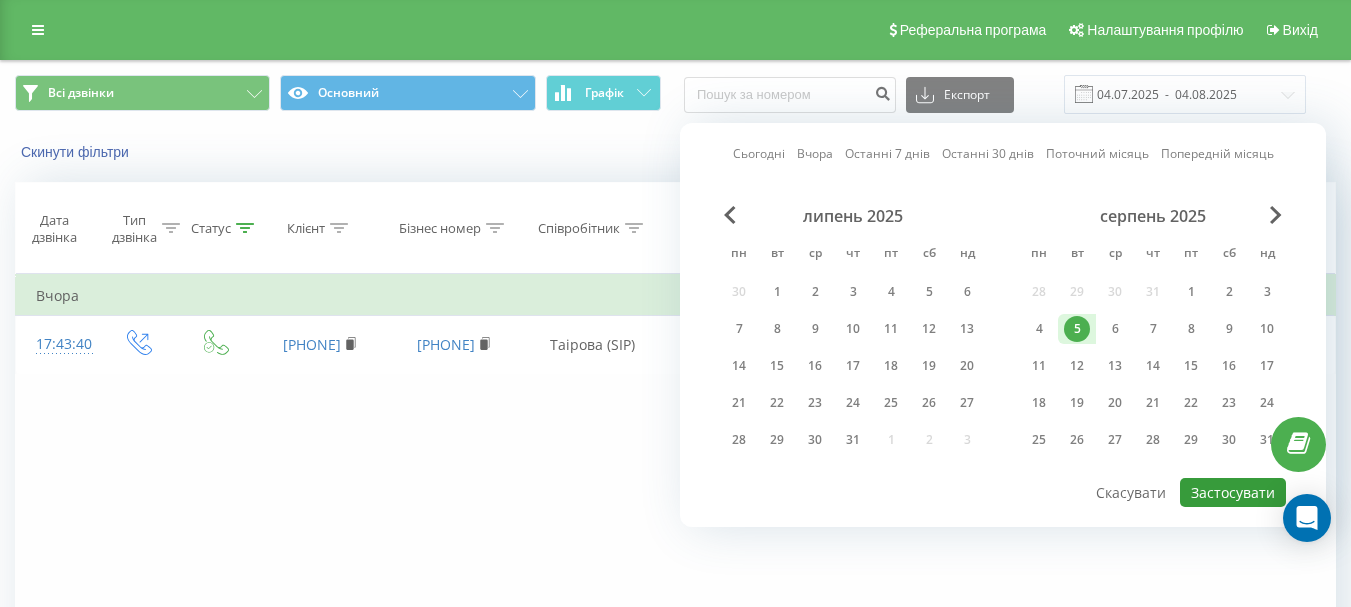 click on "Застосувати" at bounding box center (1233, 492) 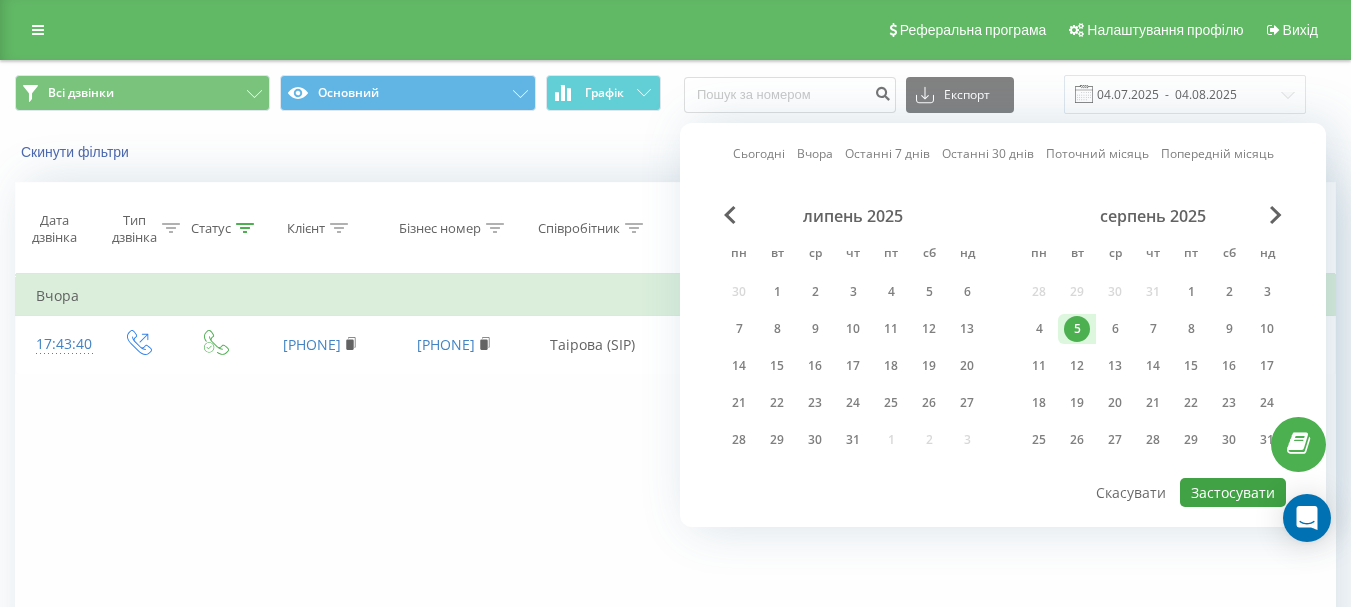 type on "05.08.2025  -  05.08.2025" 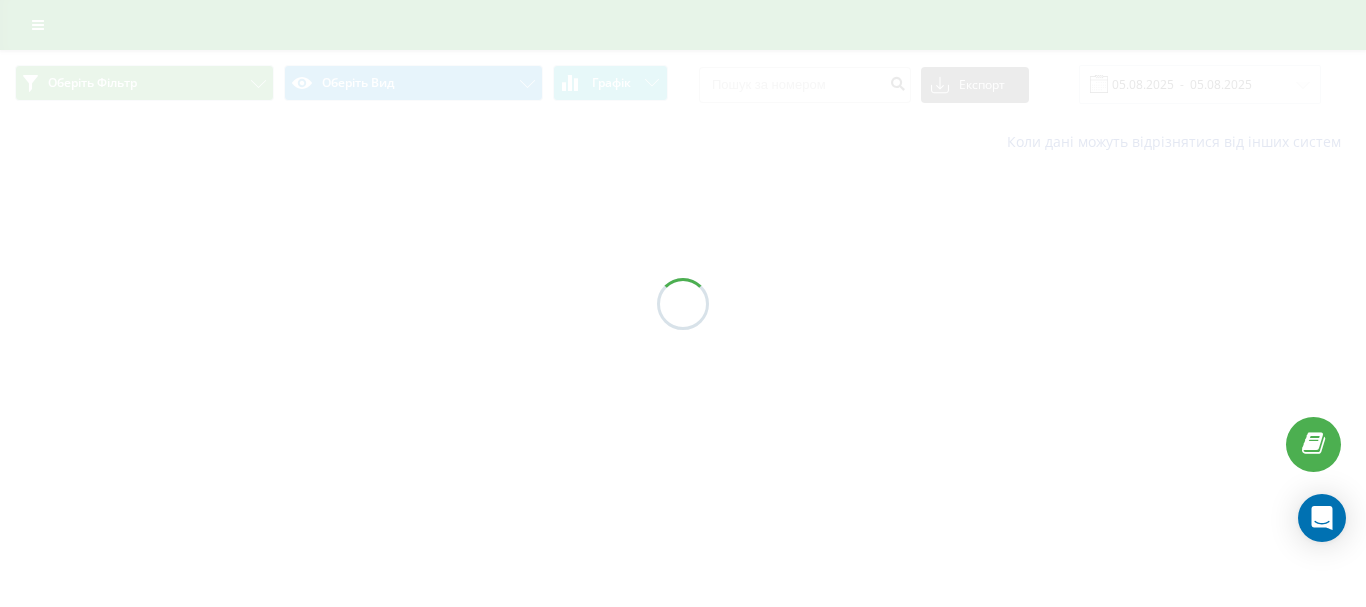 scroll, scrollTop: 0, scrollLeft: 0, axis: both 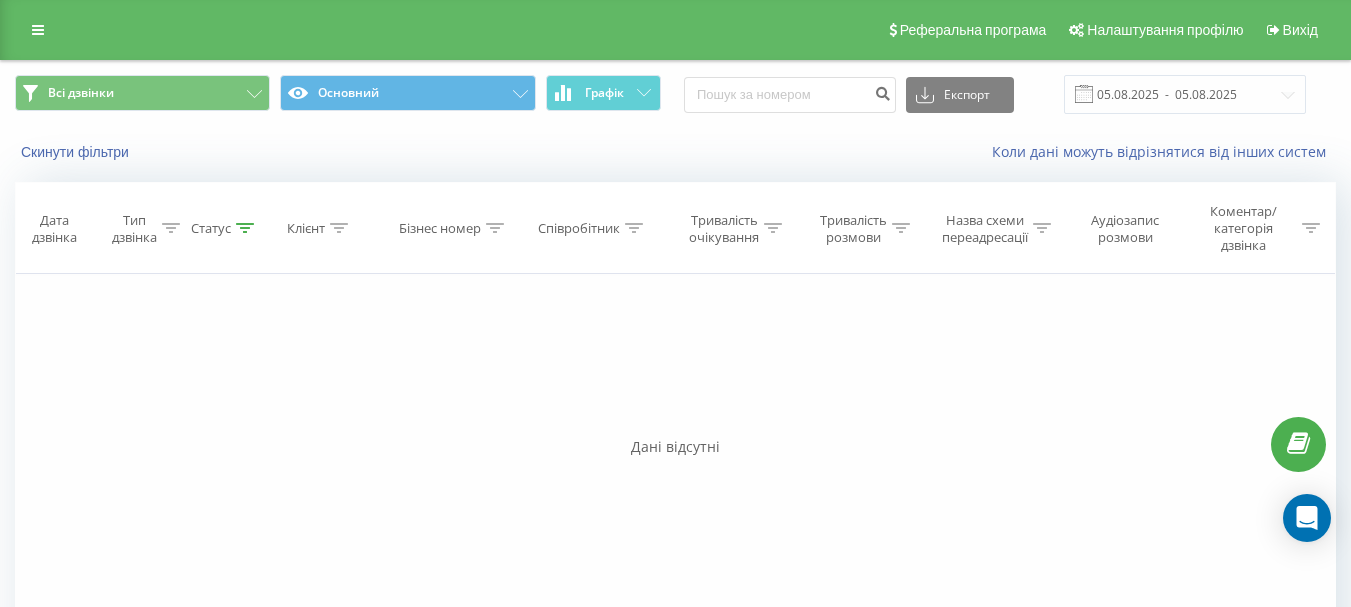 click on "Всі дзвінки Основний Графік Експорт .csv .xls .xlsx 05.08.2025  -  05.08.2025" at bounding box center [675, 94] 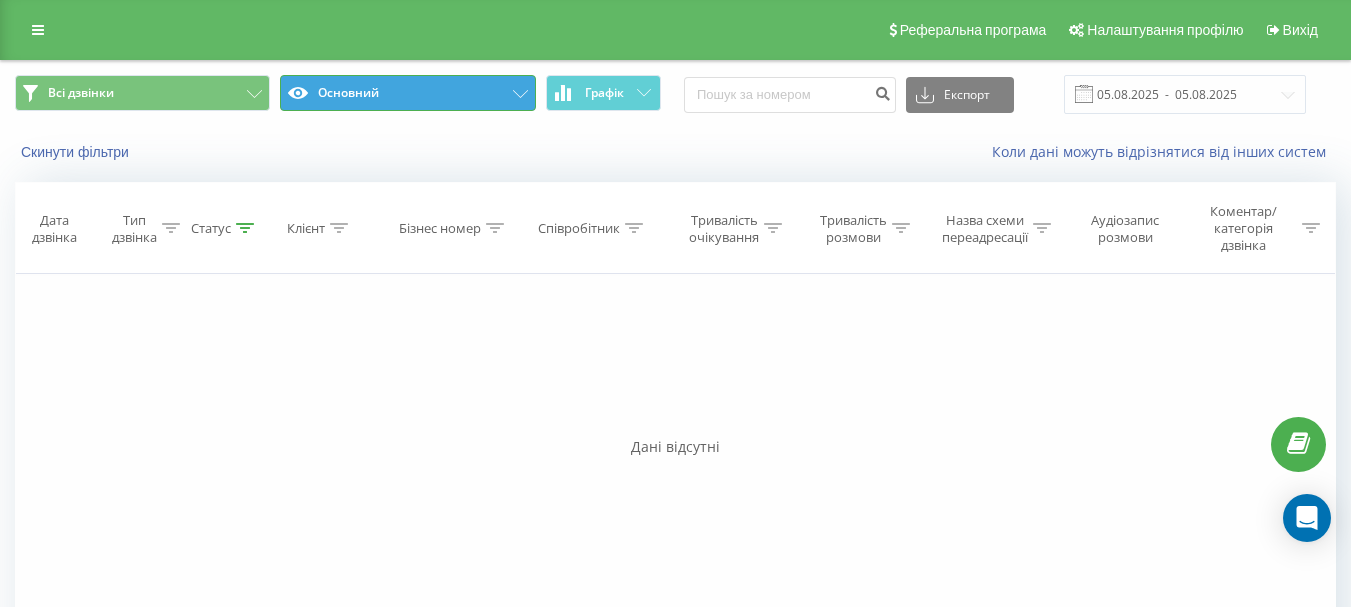 click on "Основний" at bounding box center [407, 93] 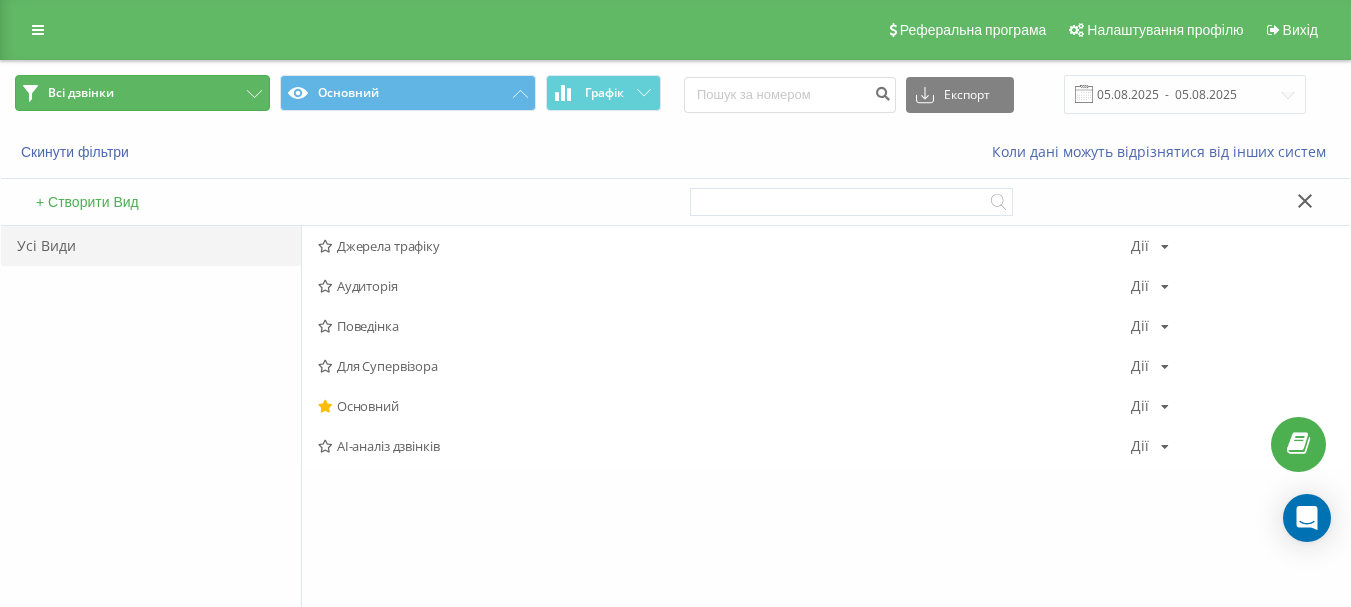 click on "Всі дзвінки" at bounding box center (142, 93) 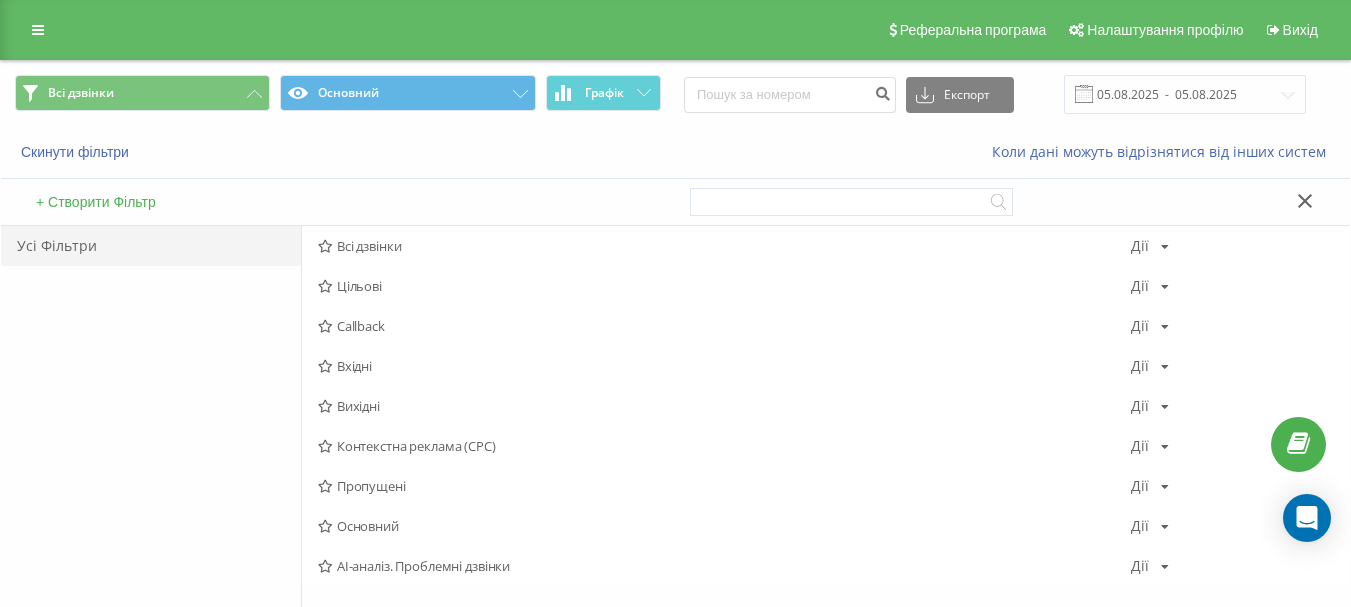 click on "Усі Фільтри" at bounding box center (151, 461) 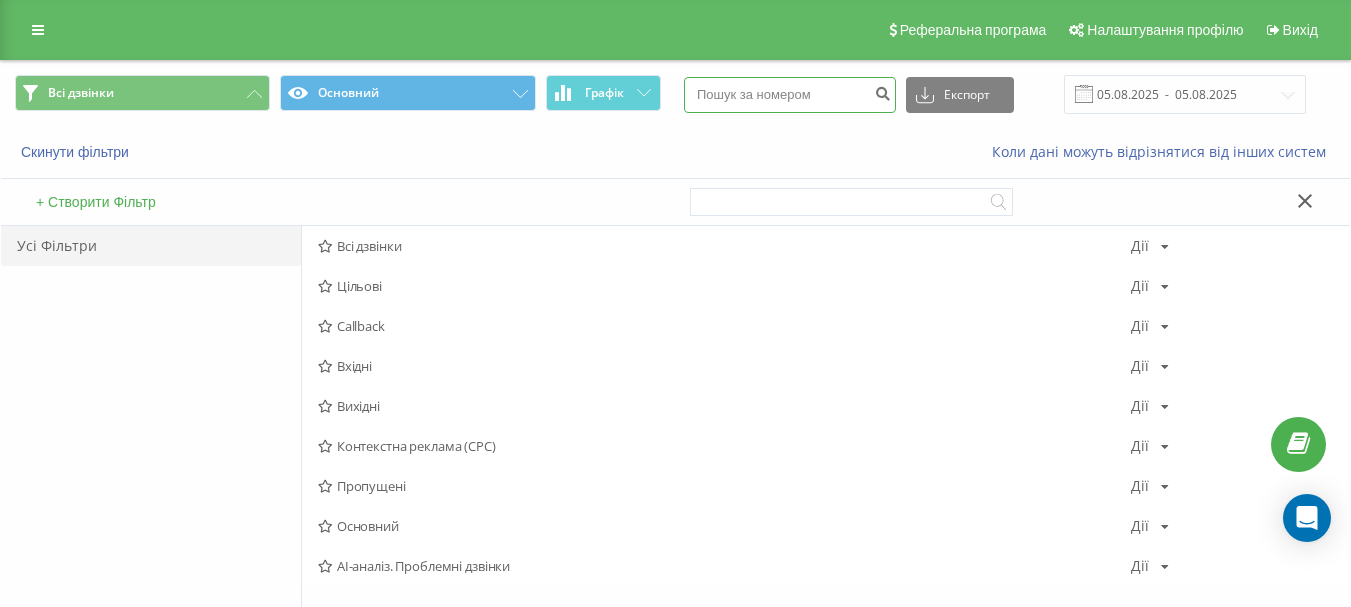 click at bounding box center [790, 95] 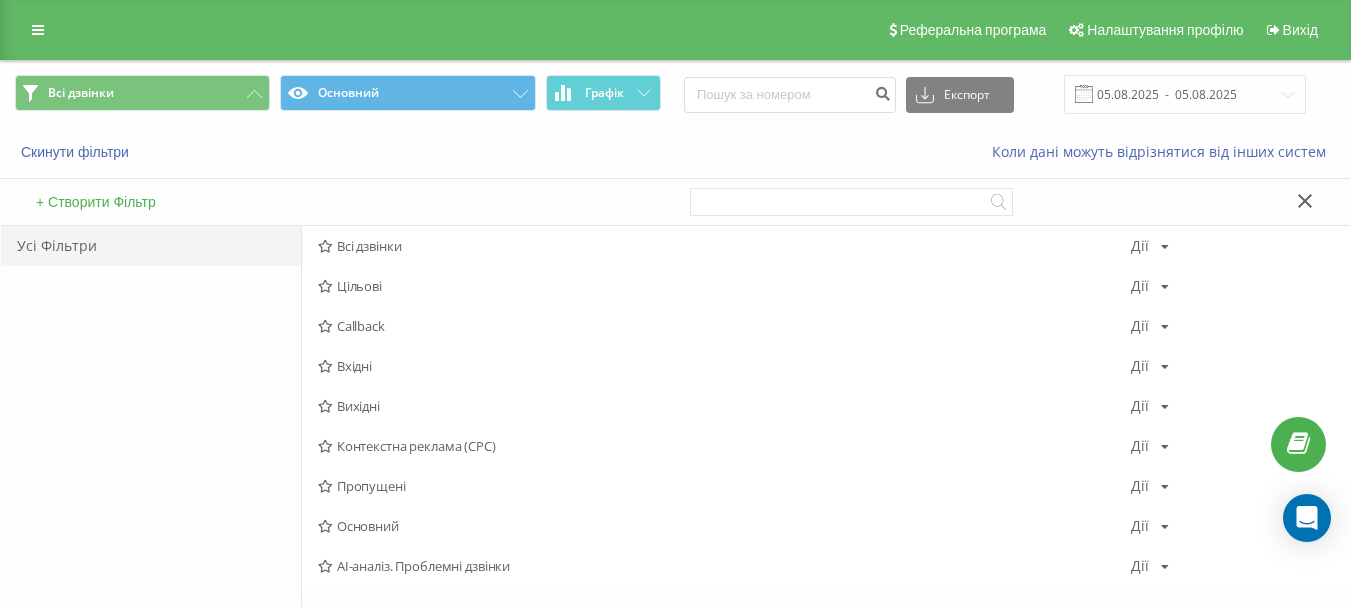 click on "Коли дані можуть відрізнятися вiд інших систем" at bounding box center (928, 152) 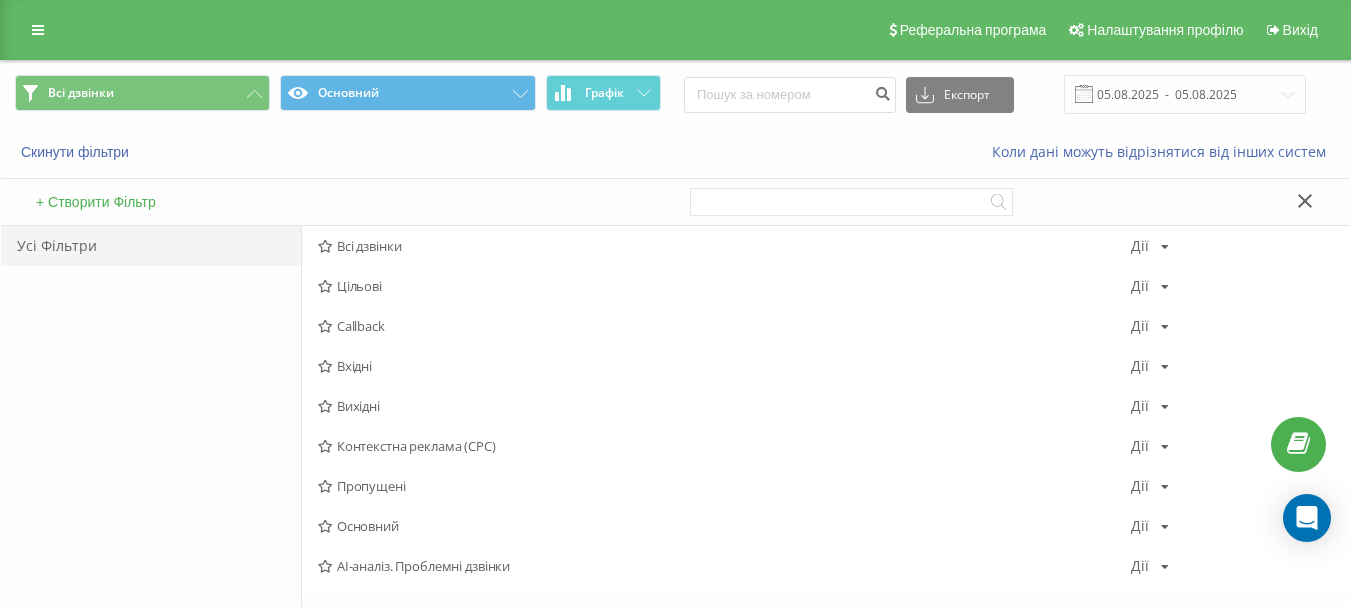click 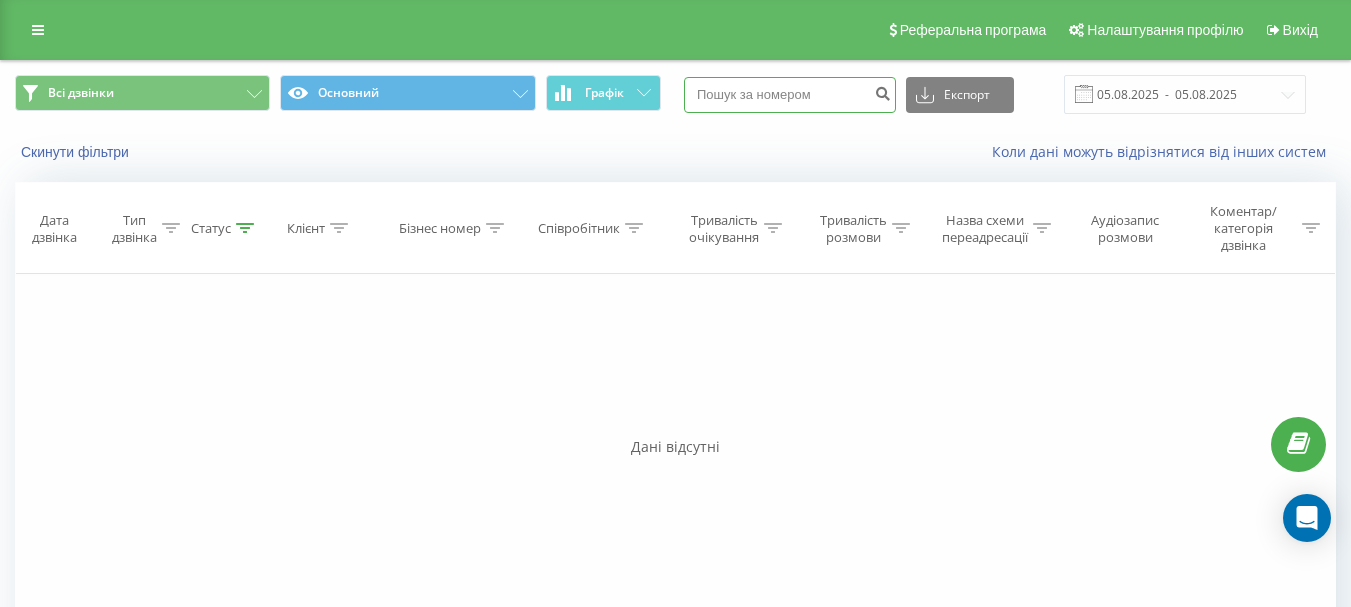 paste on "[PHONE]" 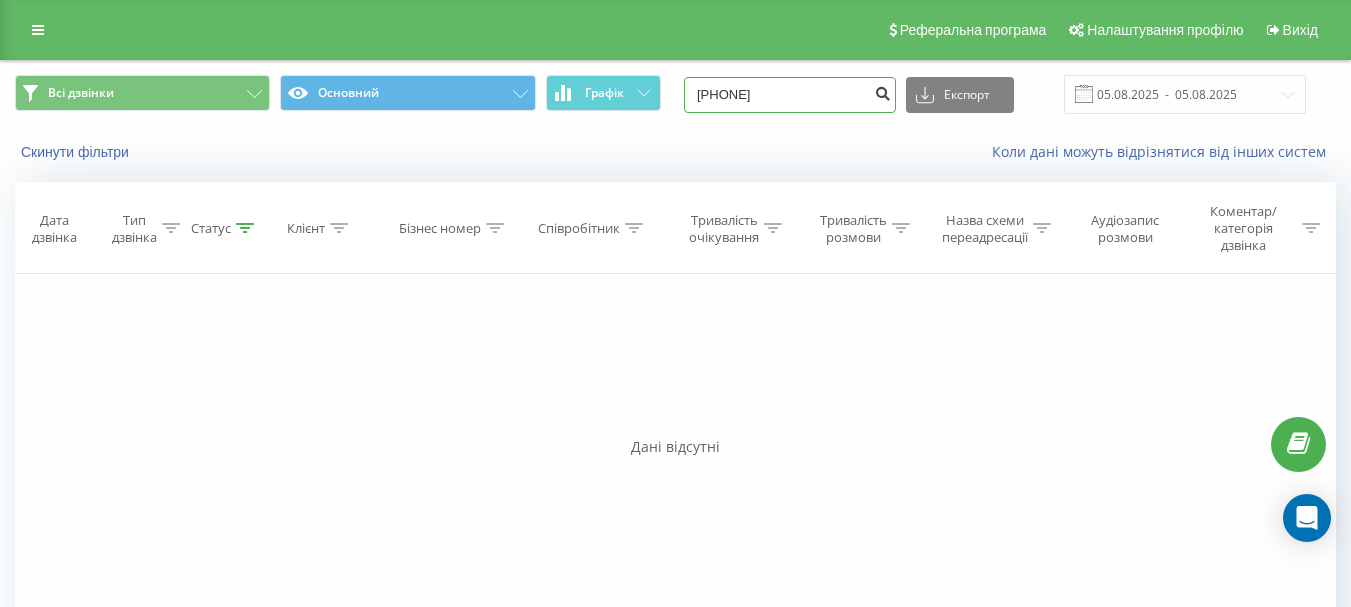 type on "[PHONE]" 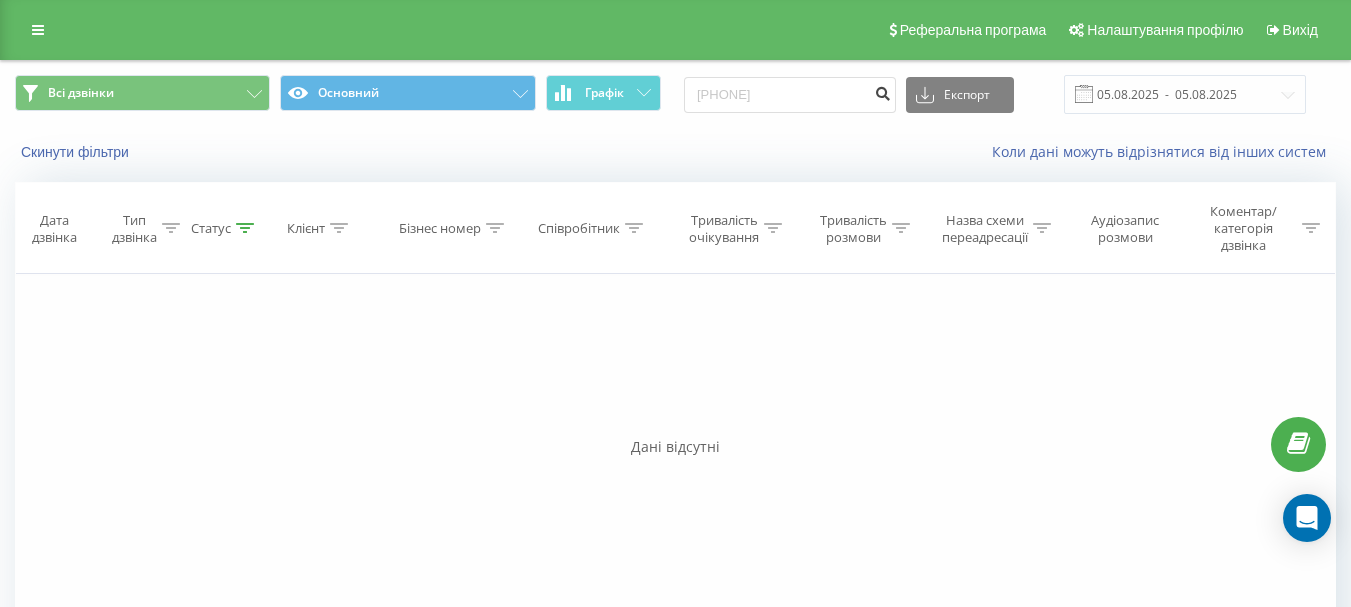 click at bounding box center (882, 95) 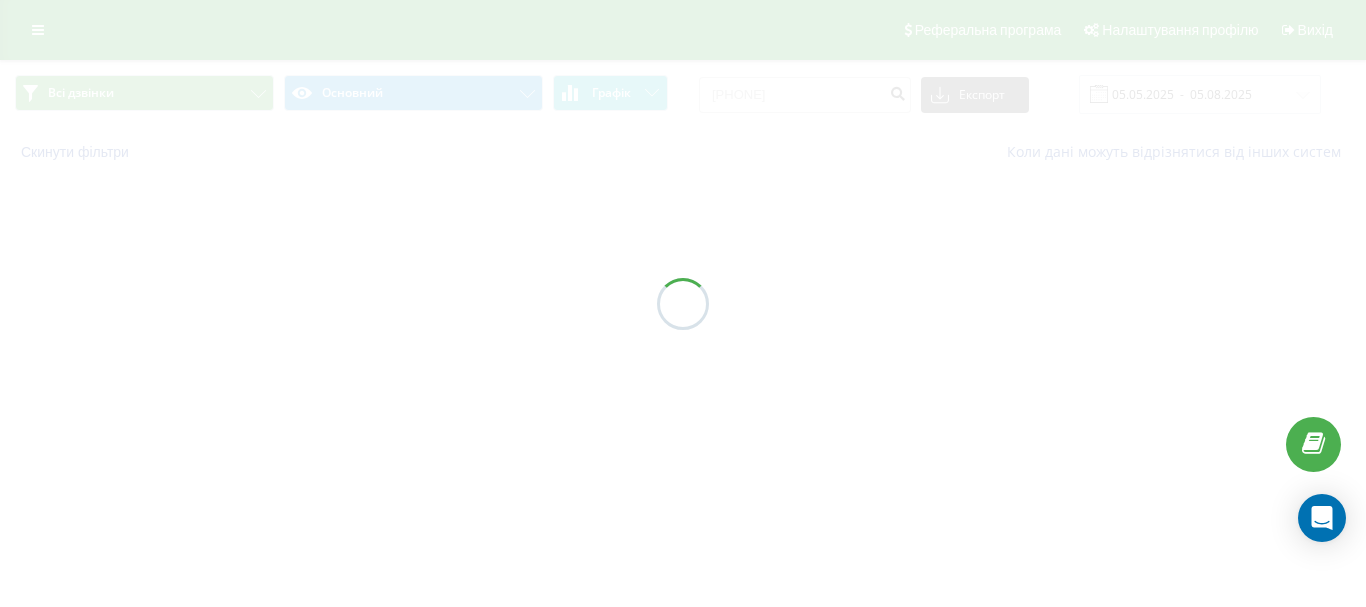scroll, scrollTop: 0, scrollLeft: 0, axis: both 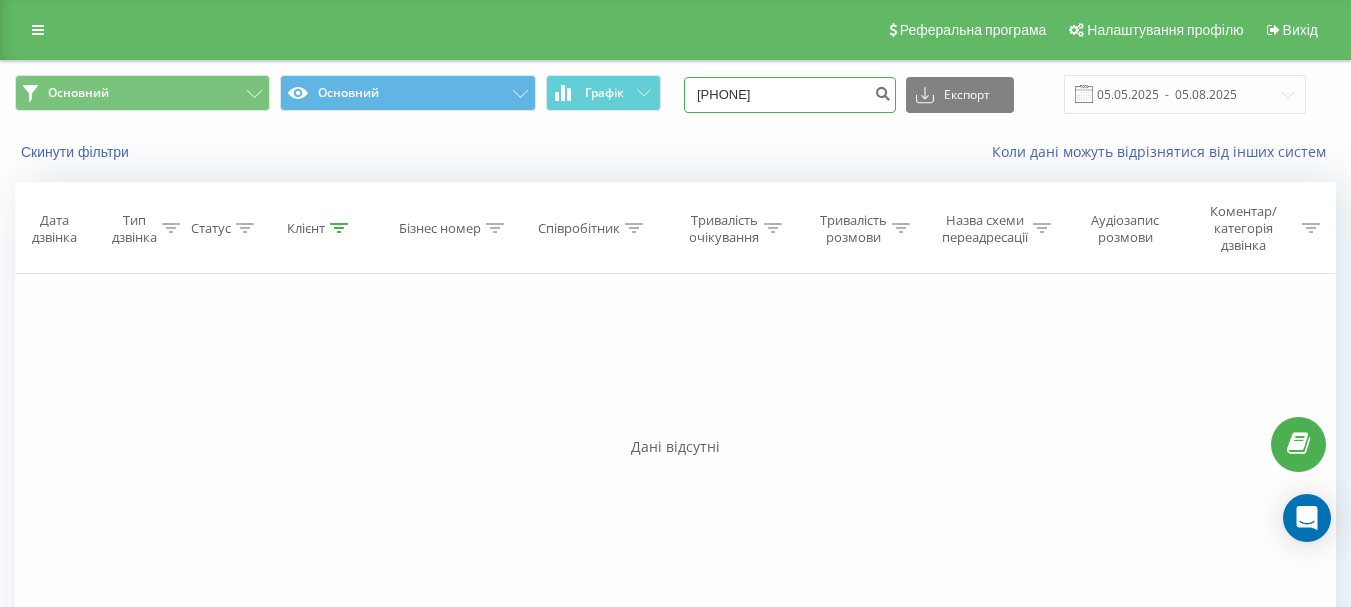 click on "[PHONE]" at bounding box center [790, 95] 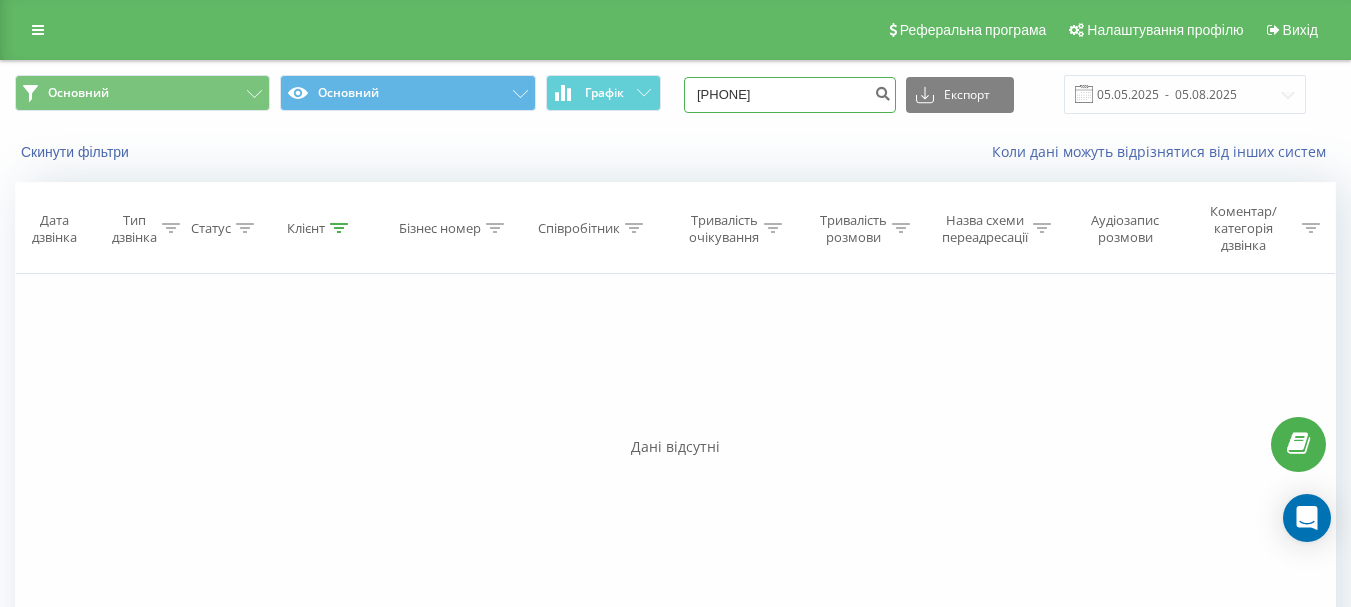 drag, startPoint x: 833, startPoint y: 94, endPoint x: 712, endPoint y: 101, distance: 121.20231 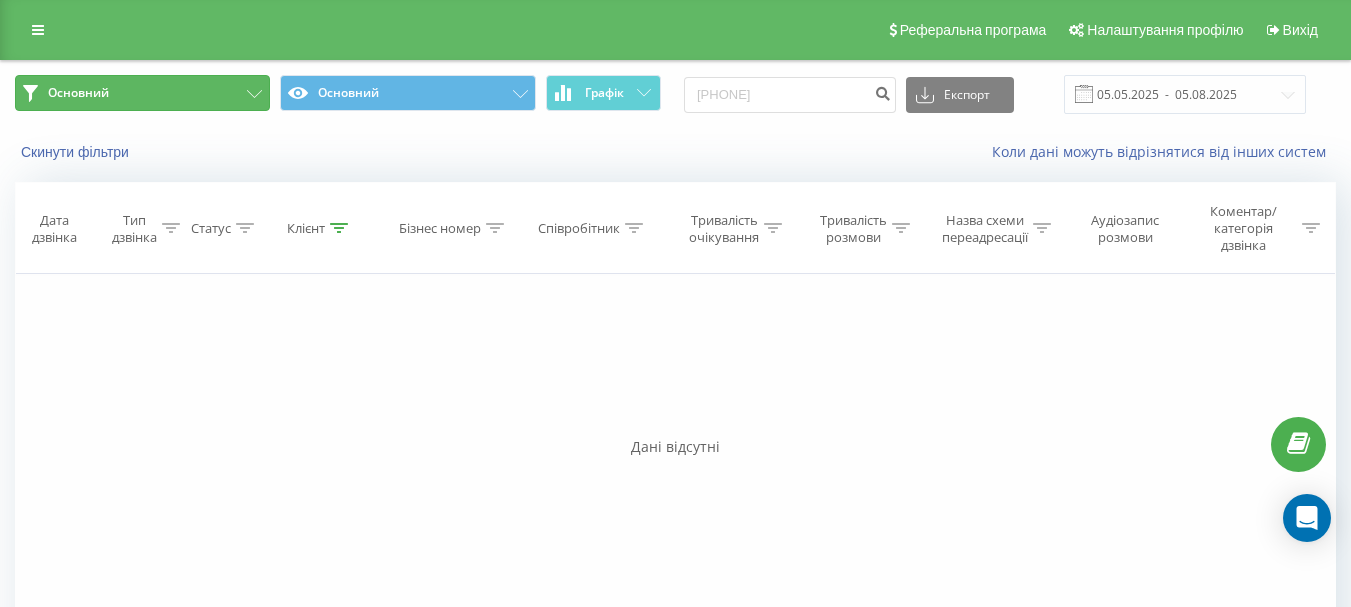 click on "Основний" at bounding box center (142, 93) 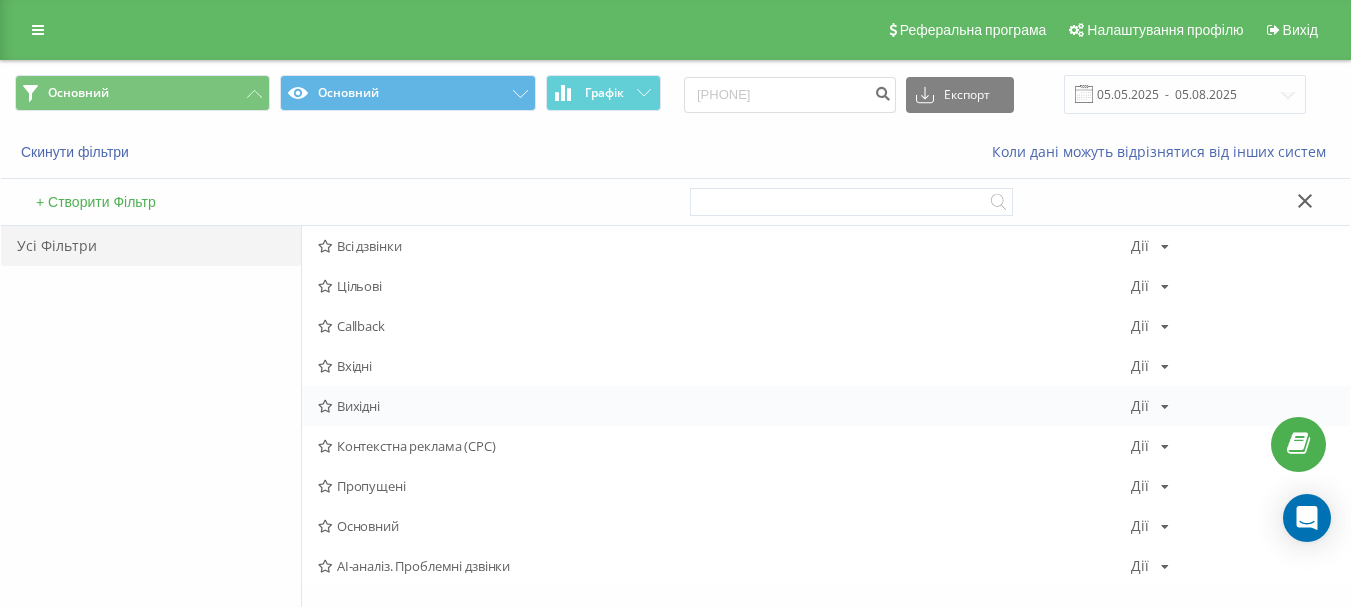 click on "Вихідні" at bounding box center [724, 406] 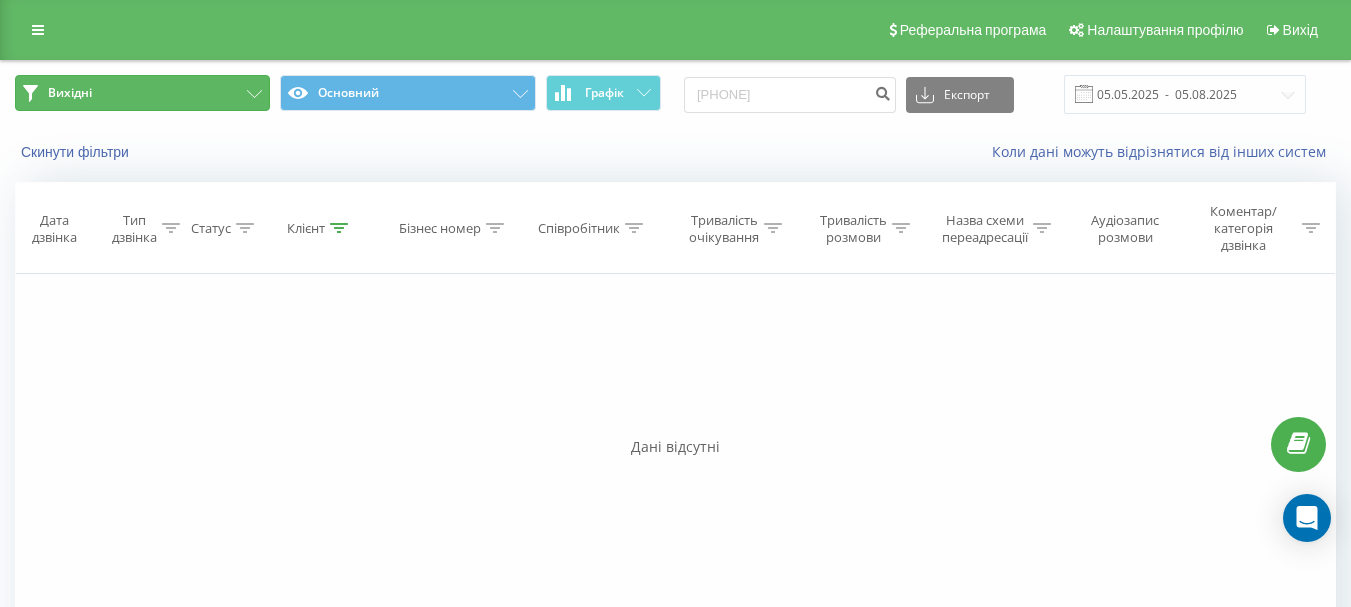 click on "Вихідні" at bounding box center (142, 93) 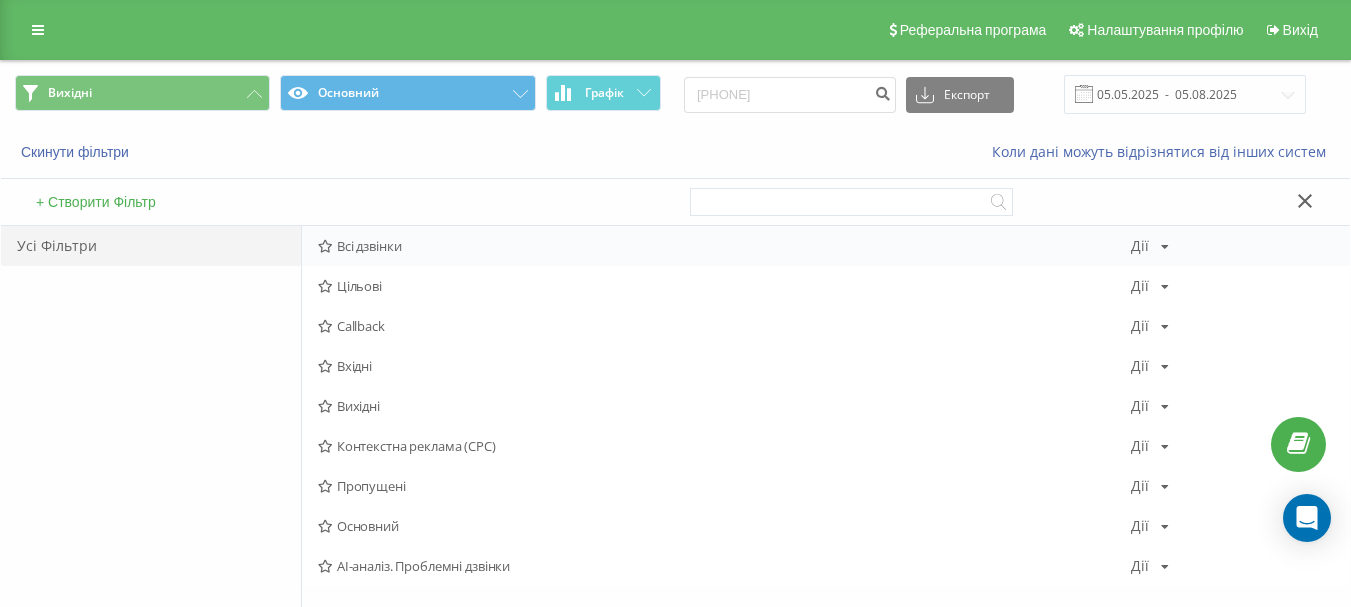click on "Всі дзвінки" at bounding box center [724, 246] 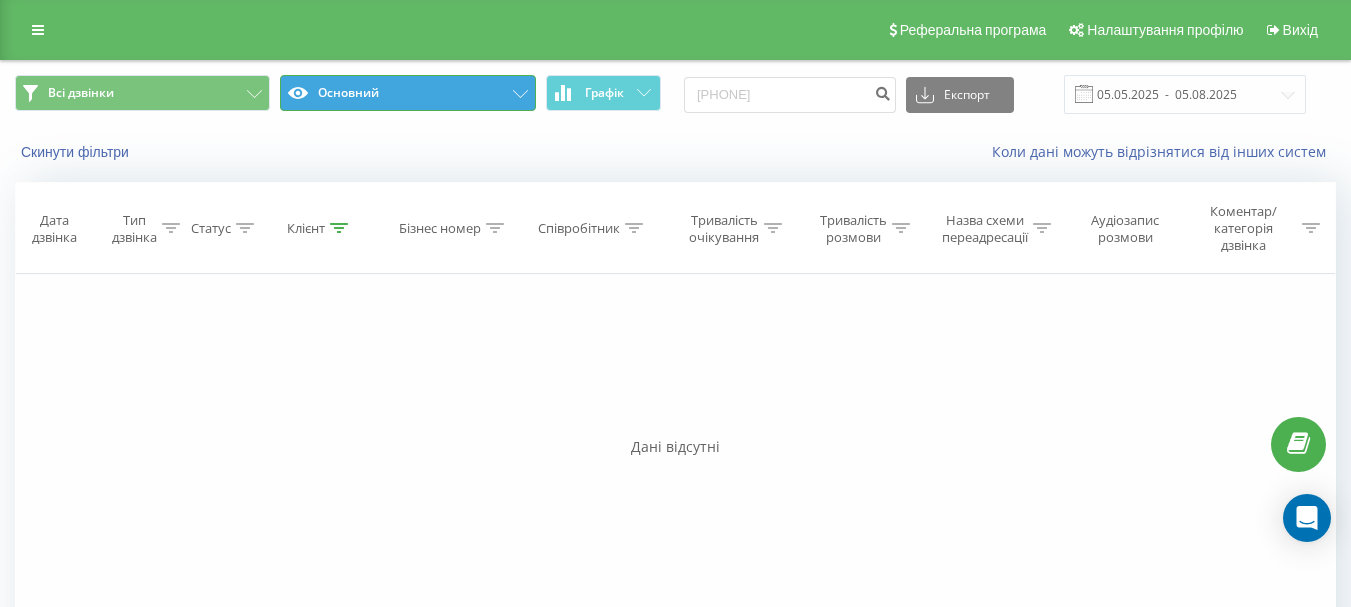 click on "Основний" at bounding box center [407, 93] 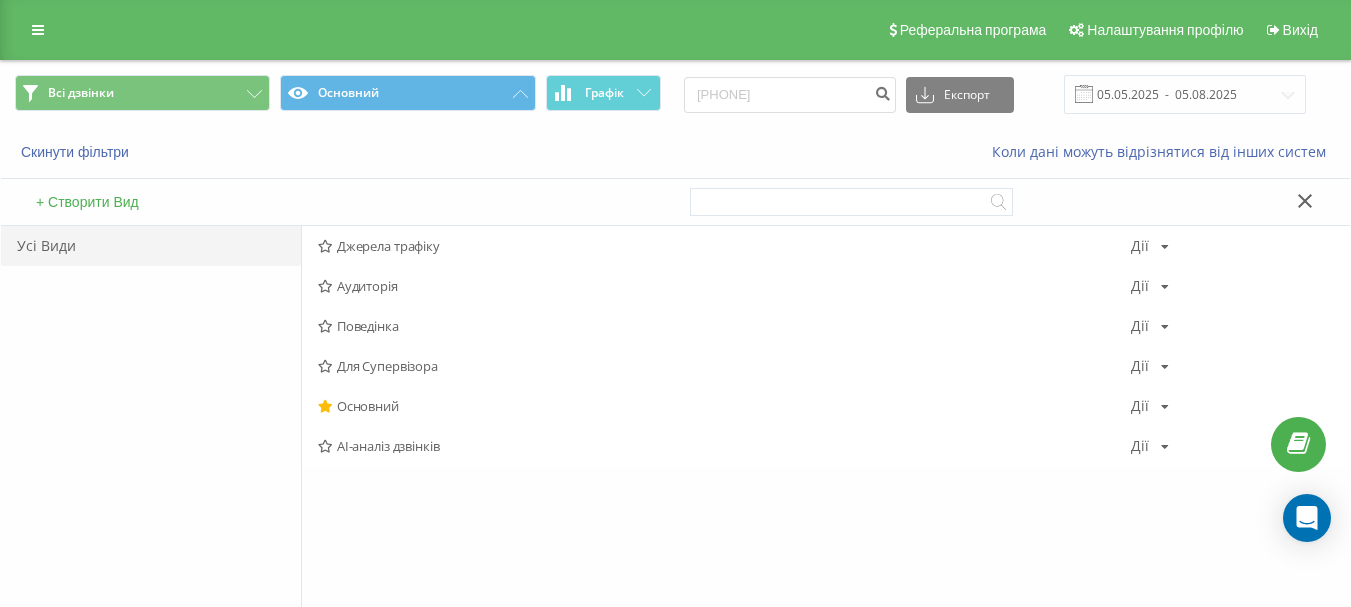 drag, startPoint x: 131, startPoint y: 432, endPoint x: 168, endPoint y: 378, distance: 65.459915 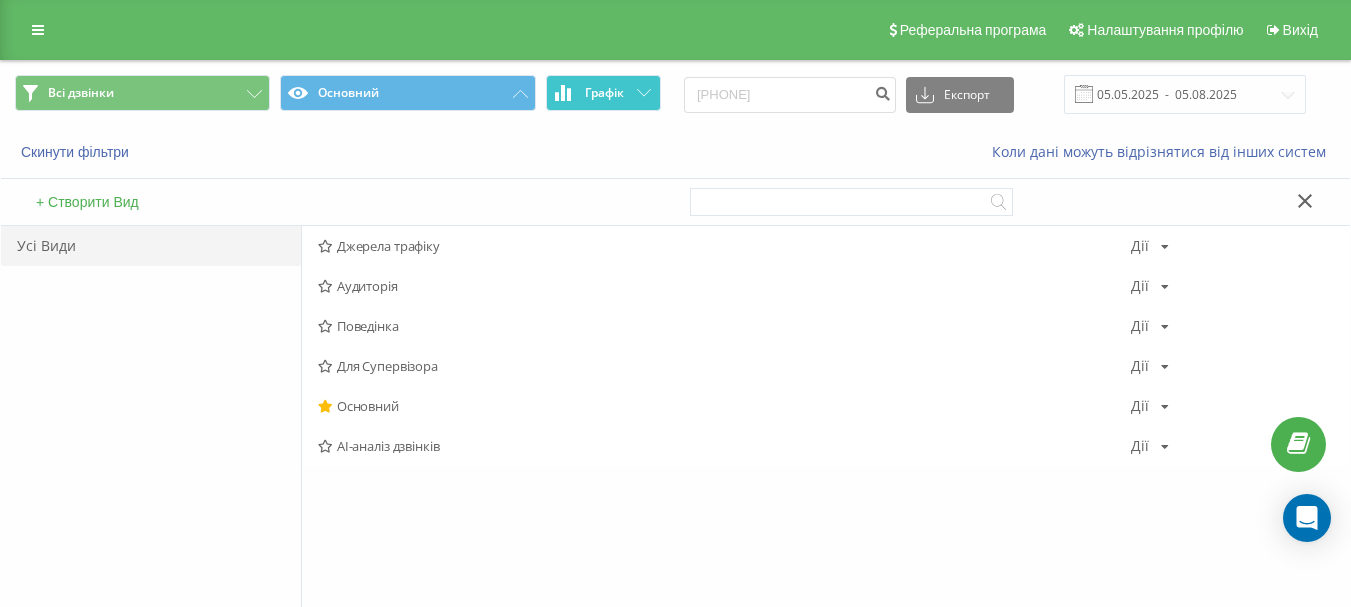 click on "Графік" at bounding box center (604, 93) 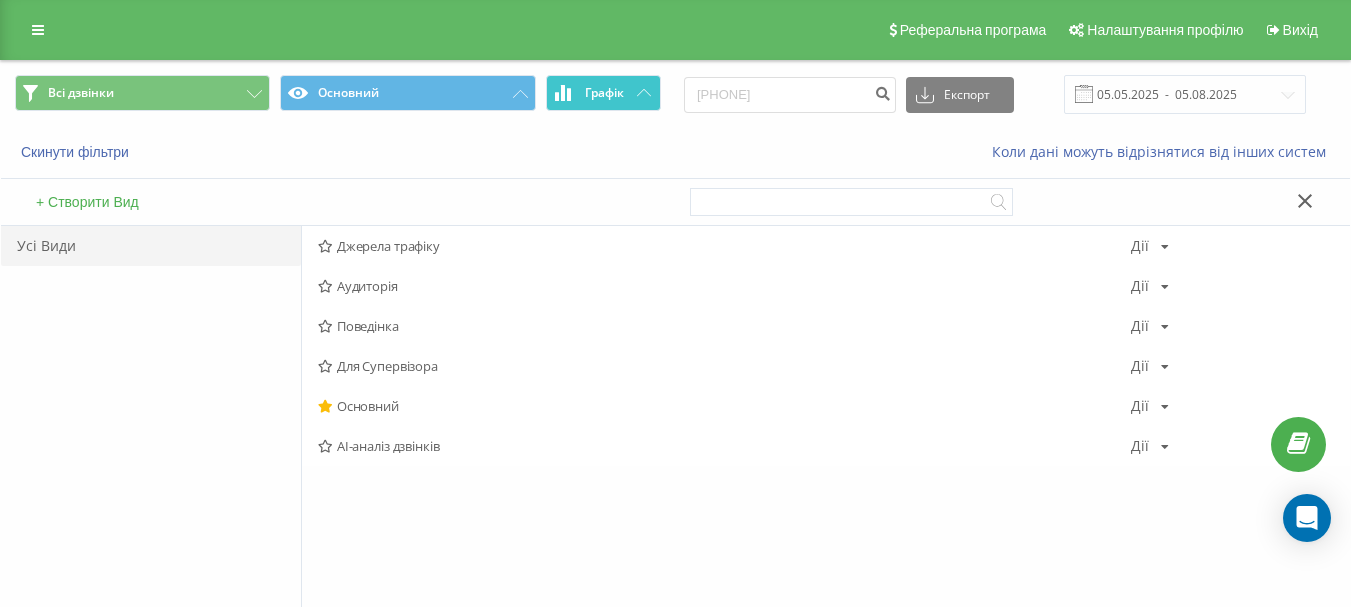 click on "Графік" at bounding box center (604, 93) 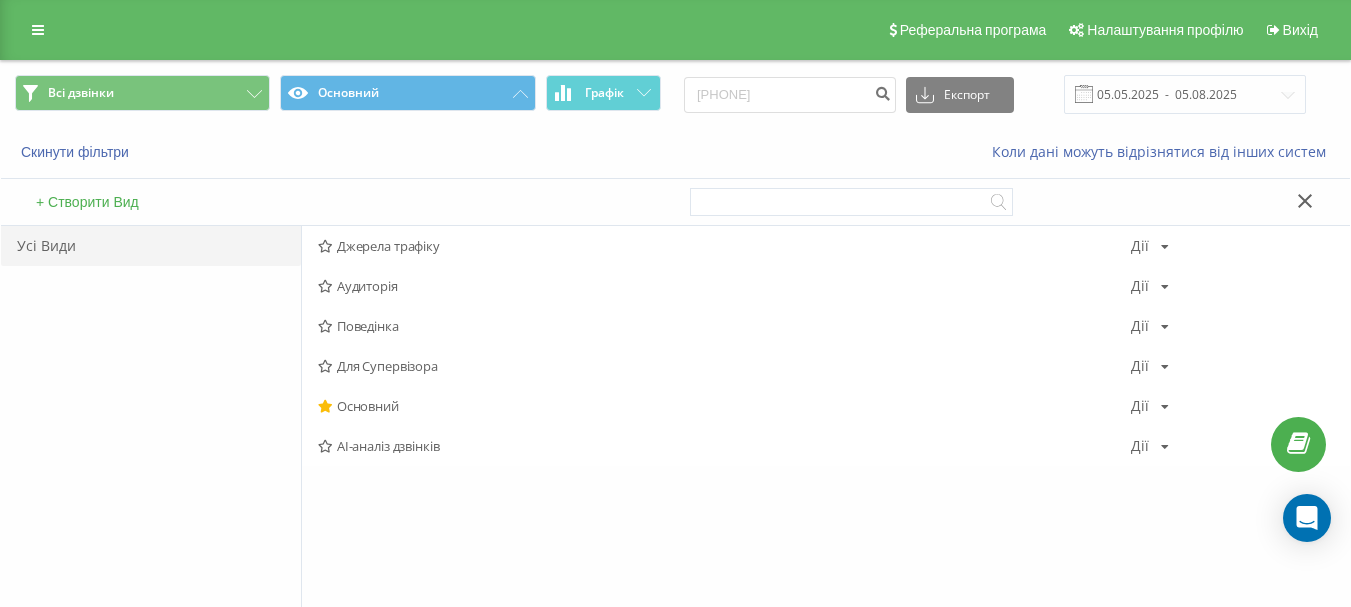 click 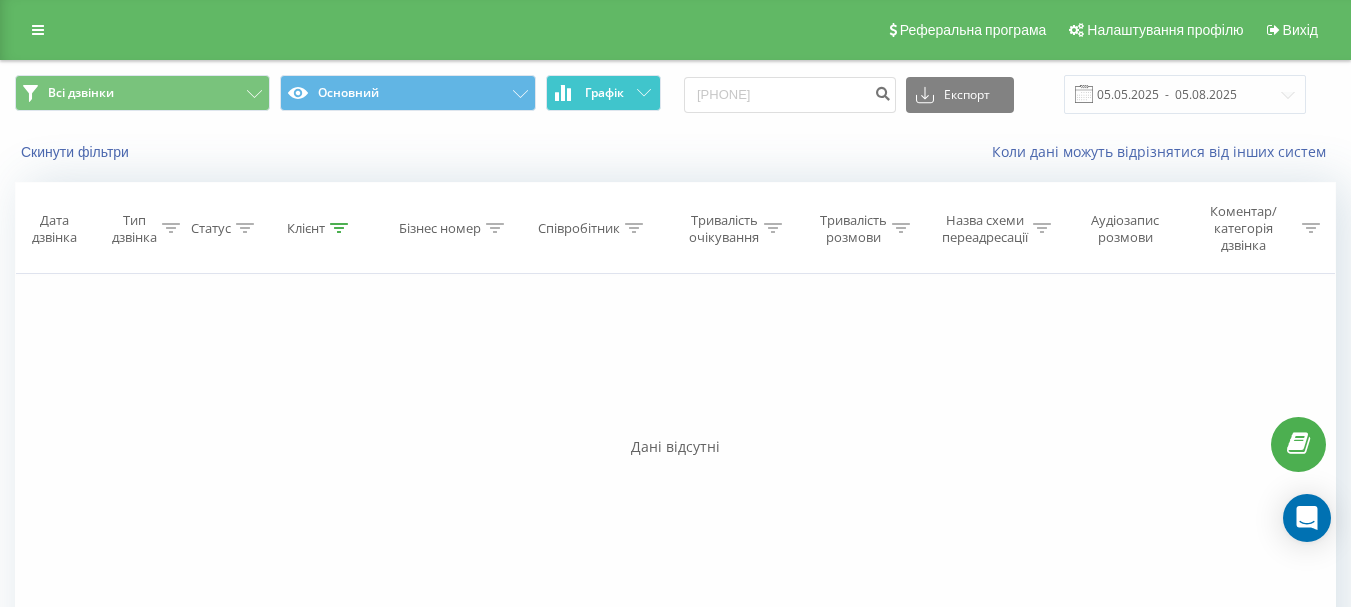 click on "Графік" at bounding box center [604, 93] 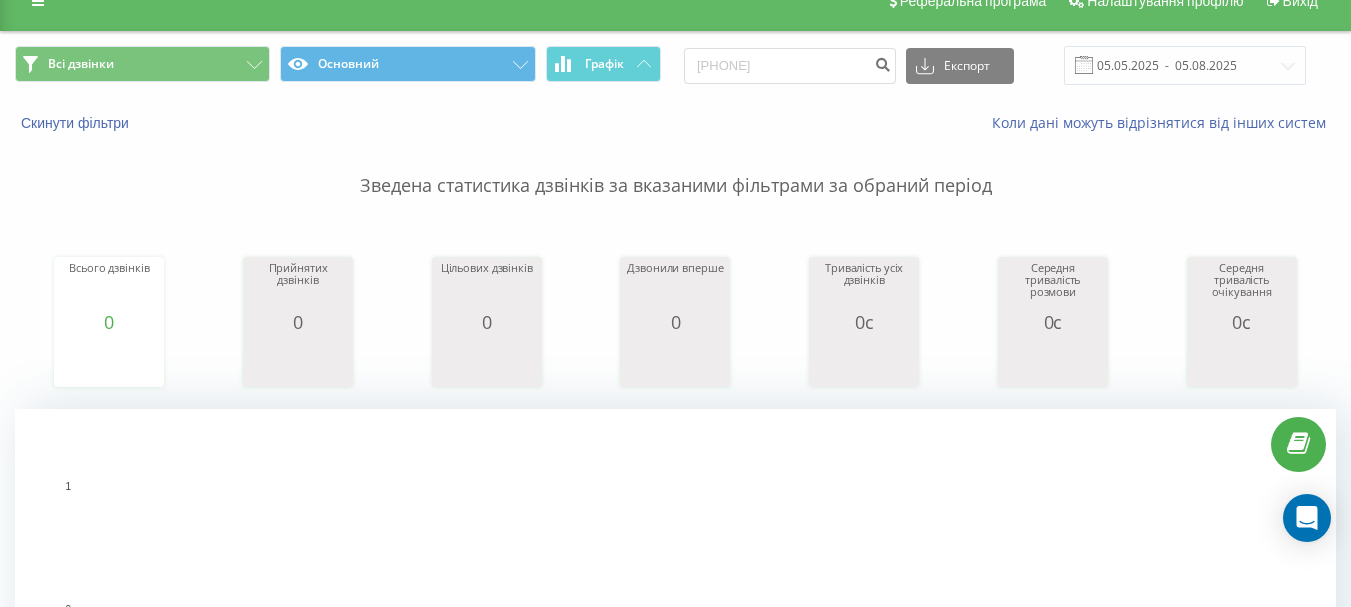 scroll, scrollTop: 0, scrollLeft: 0, axis: both 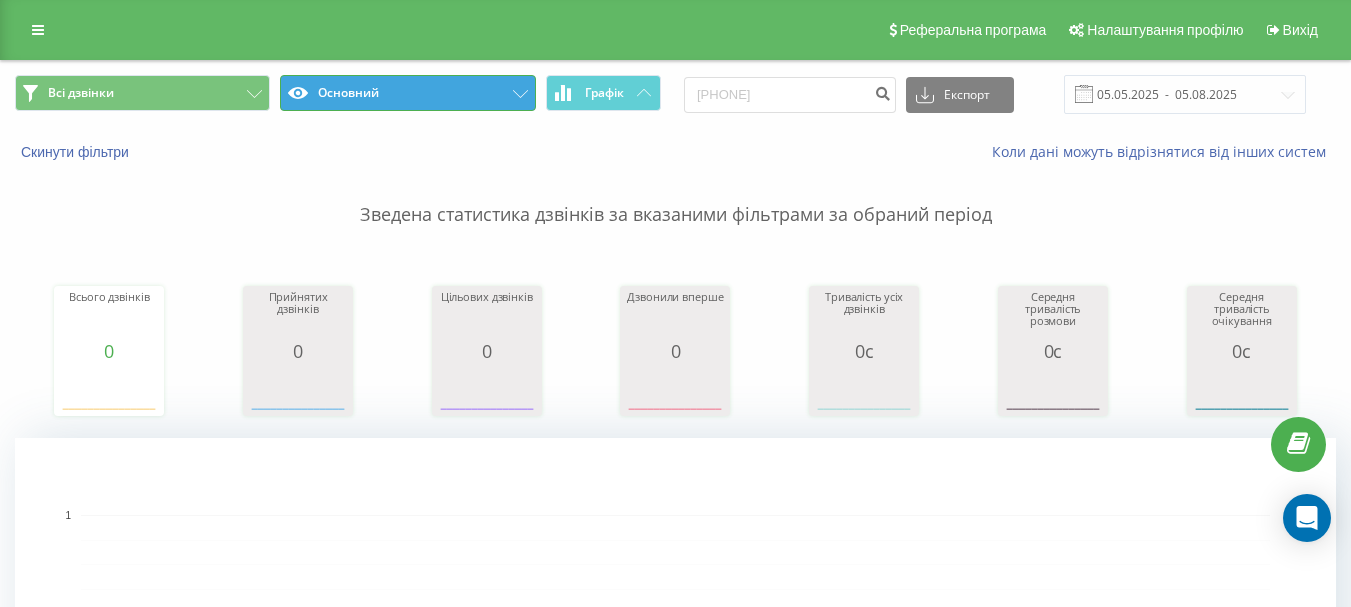 click on "Основний" at bounding box center [407, 93] 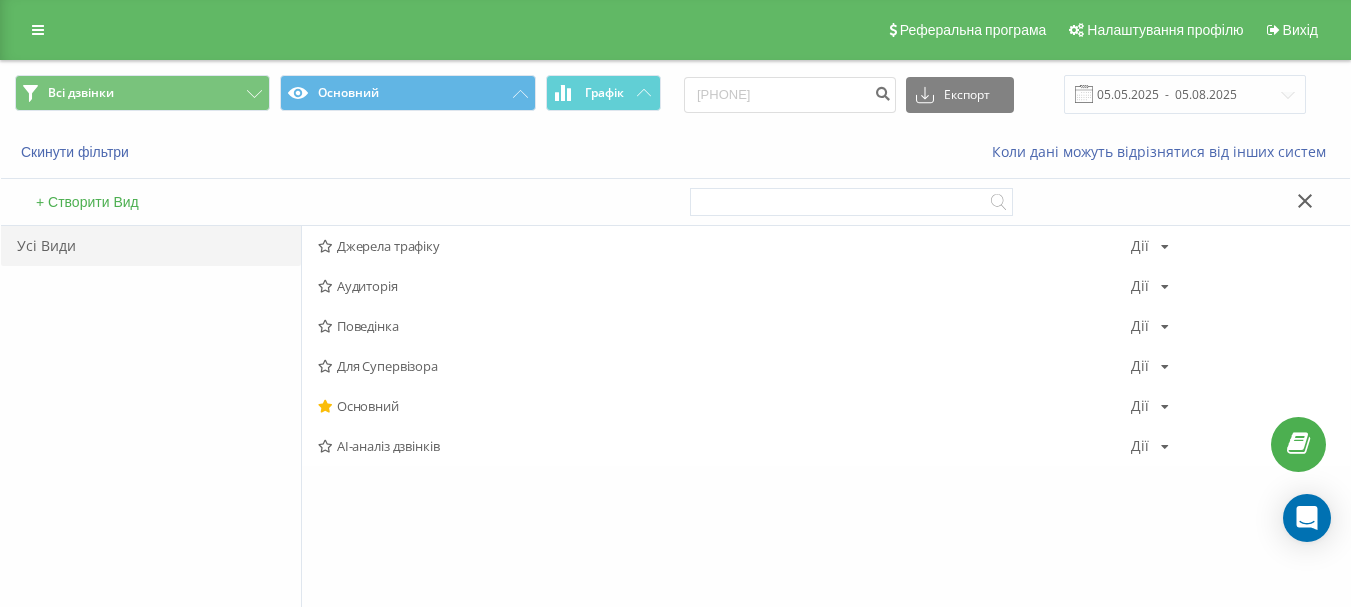click on "Усі Види" at bounding box center [151, 461] 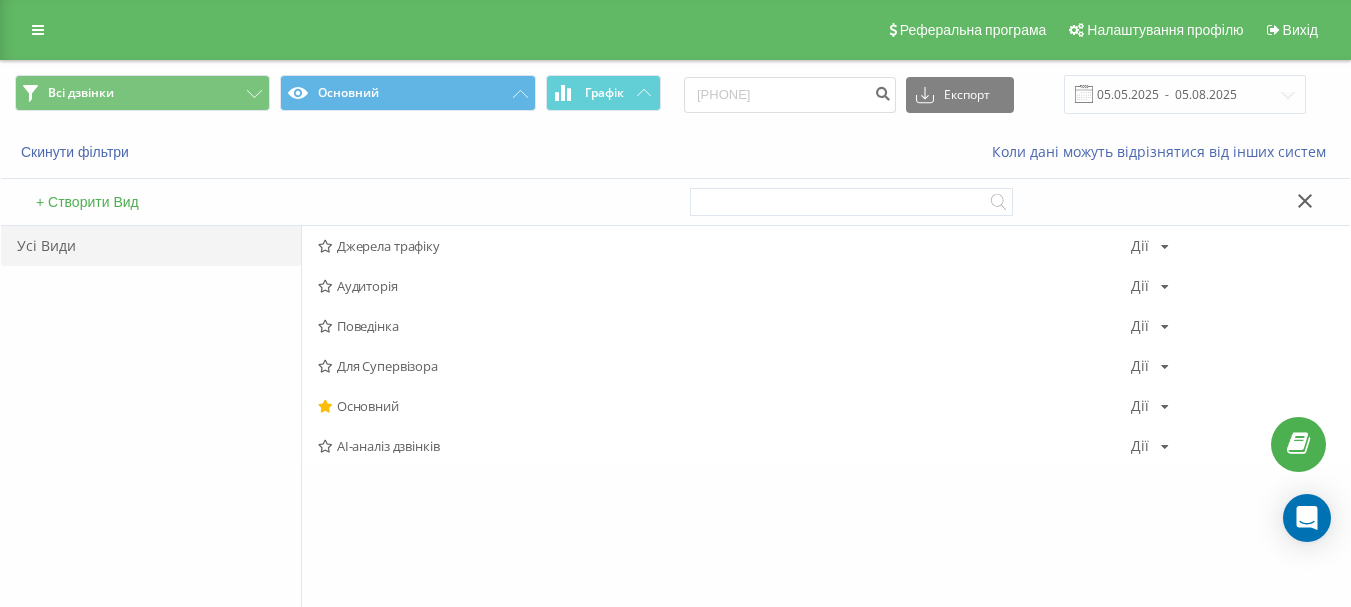 click on "Усі Види" at bounding box center [151, 246] 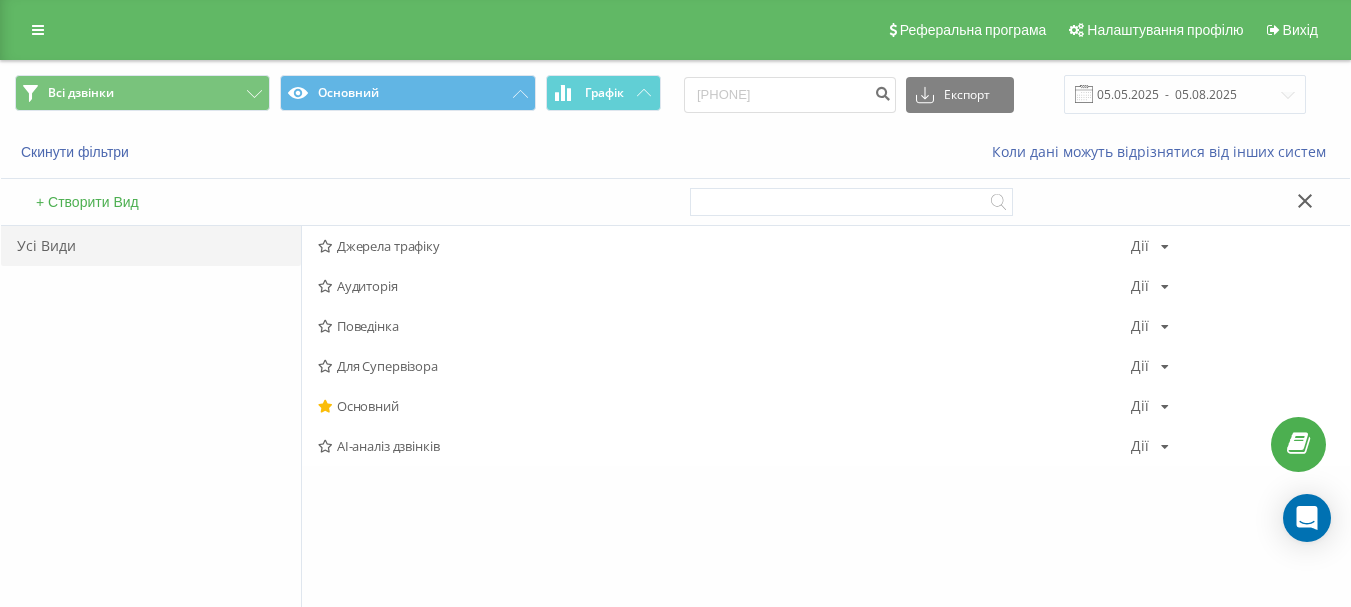 click 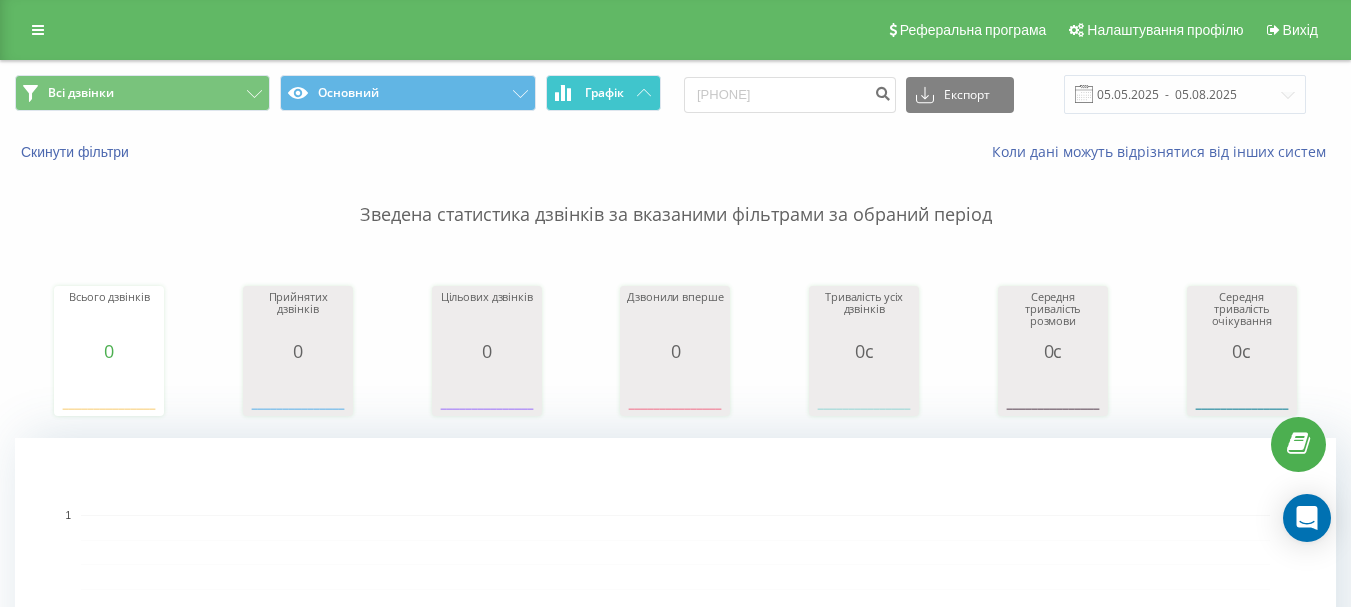 click on "Графік" at bounding box center [604, 93] 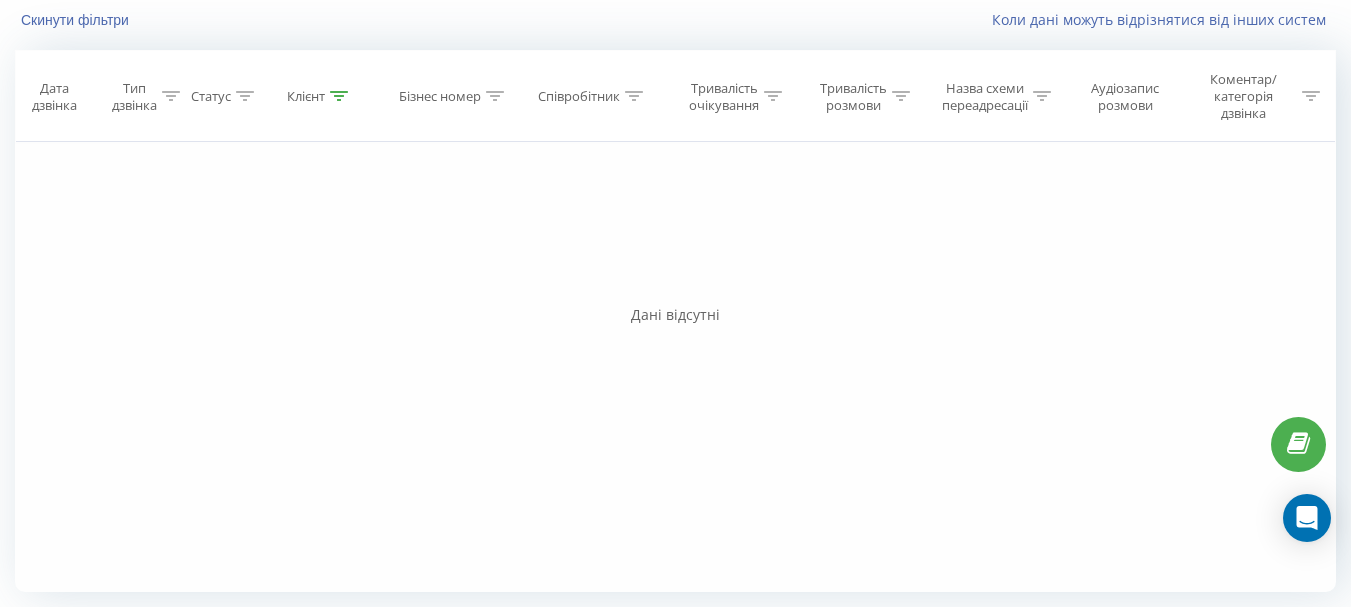 scroll, scrollTop: 134, scrollLeft: 0, axis: vertical 